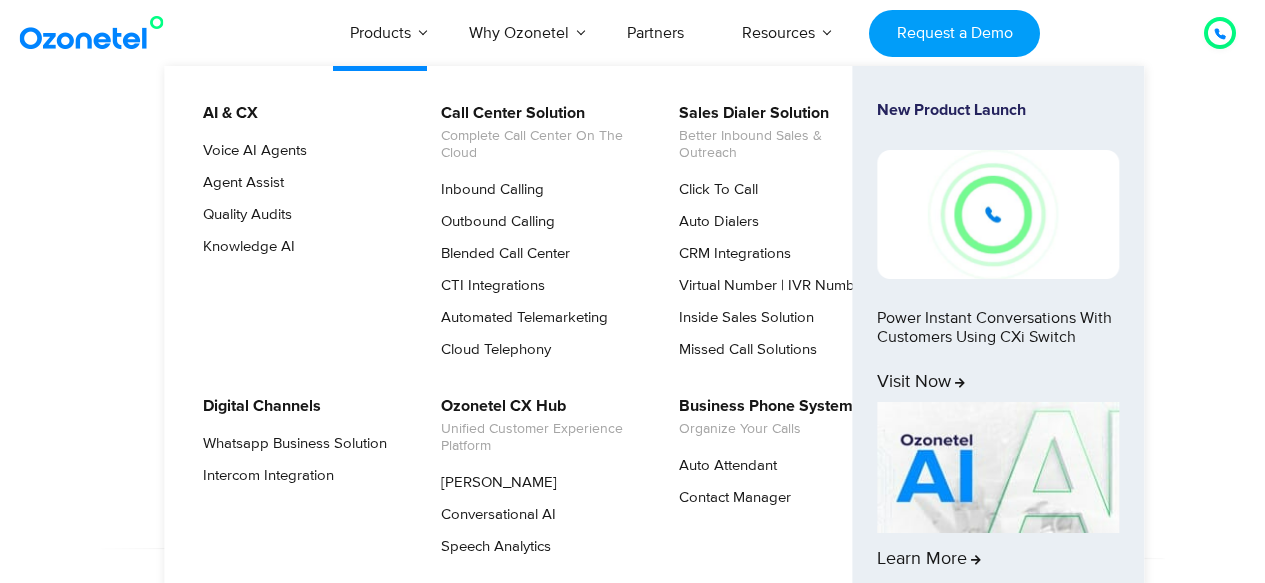 scroll, scrollTop: 0, scrollLeft: 0, axis: both 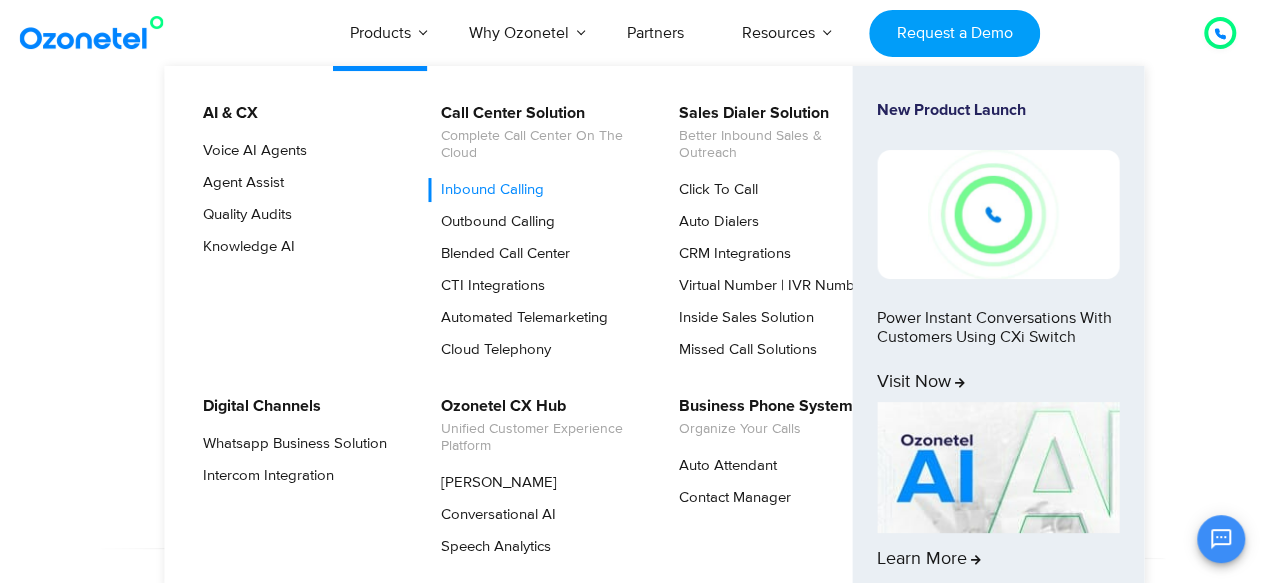 click on "Inbound Calling" at bounding box center [487, 190] 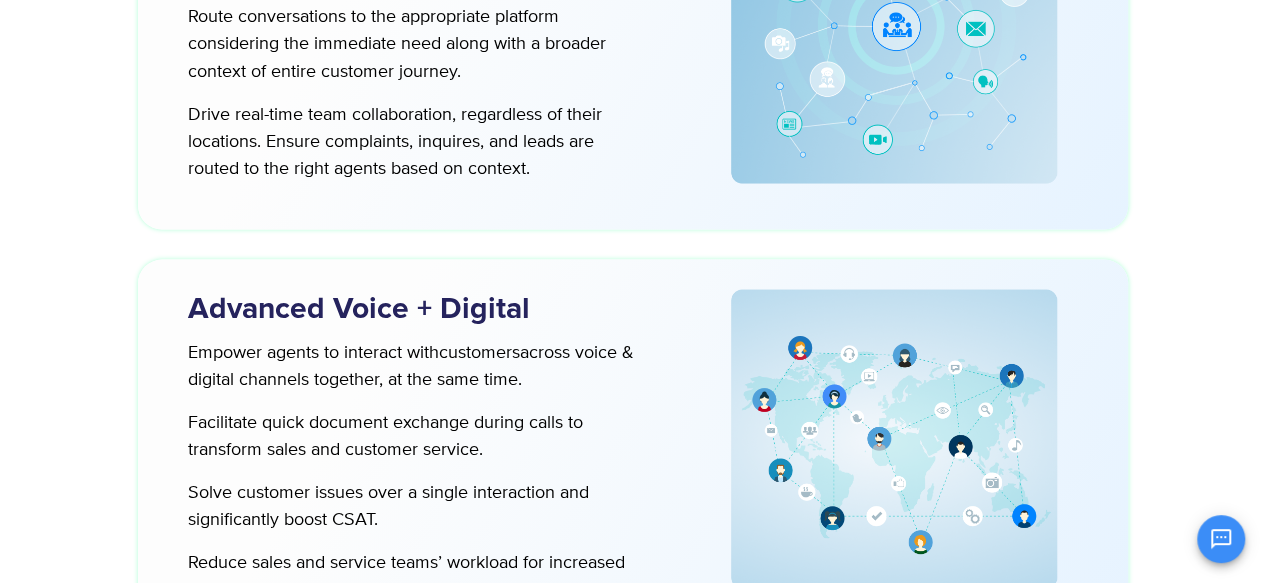 scroll, scrollTop: 5639, scrollLeft: 0, axis: vertical 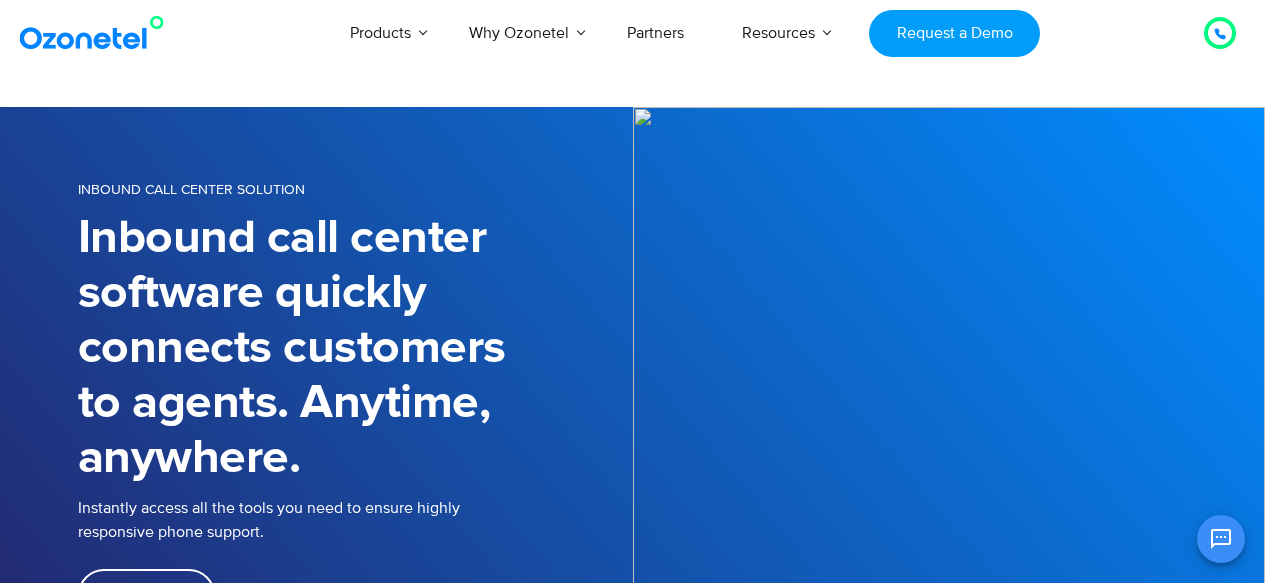 click at bounding box center [632, 7503] 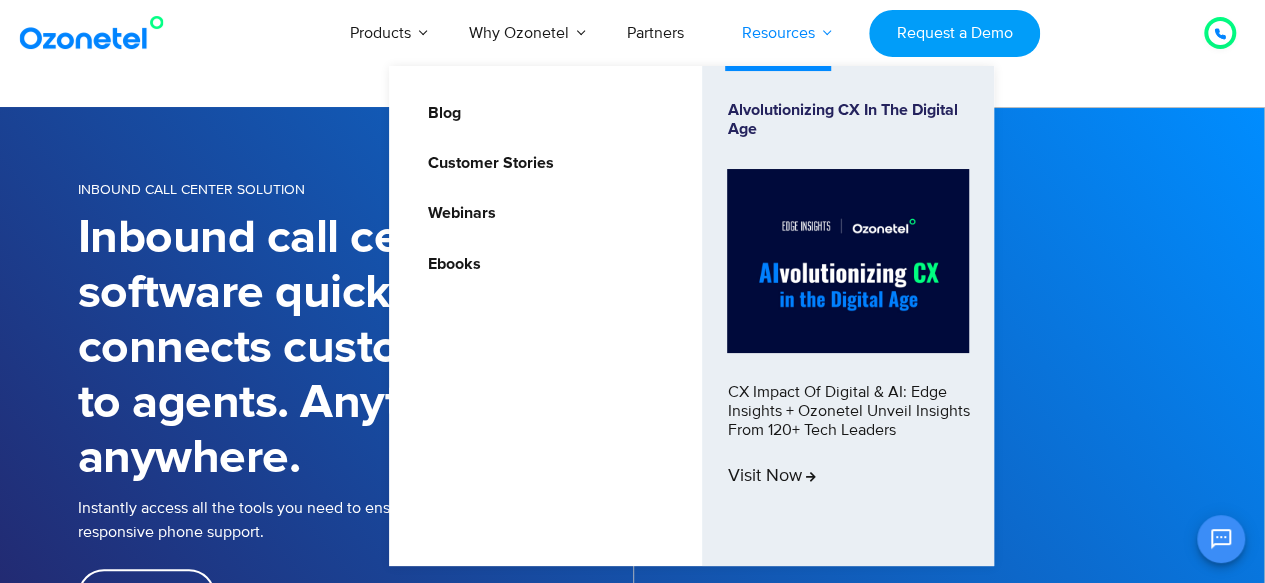 click at bounding box center (632, 7503) 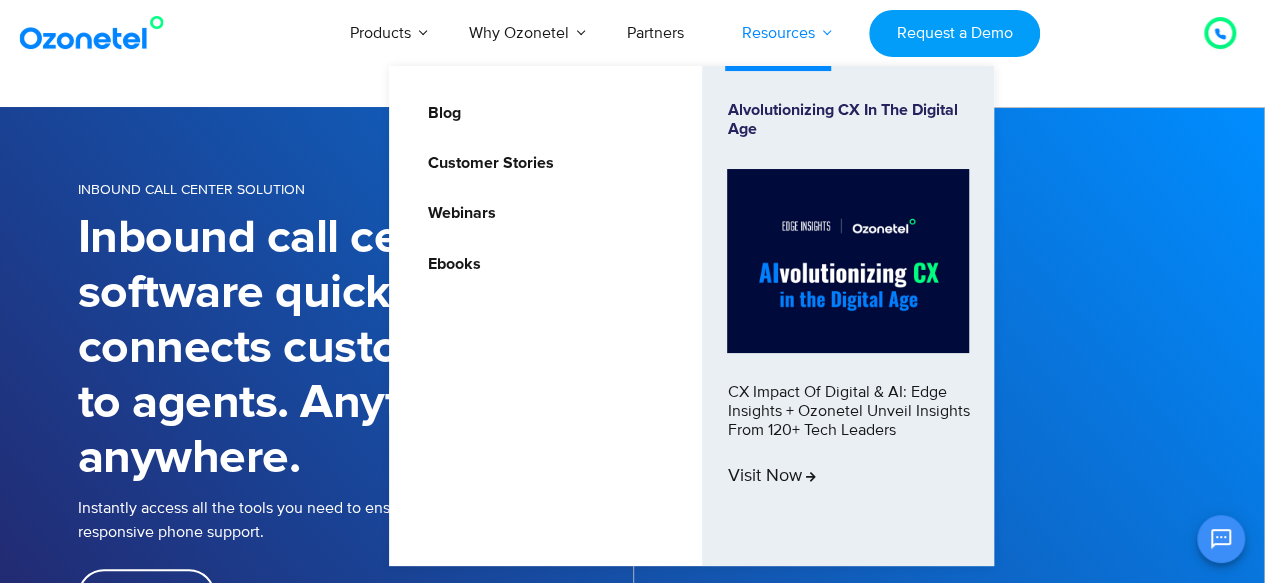 scroll, scrollTop: 0, scrollLeft: 0, axis: both 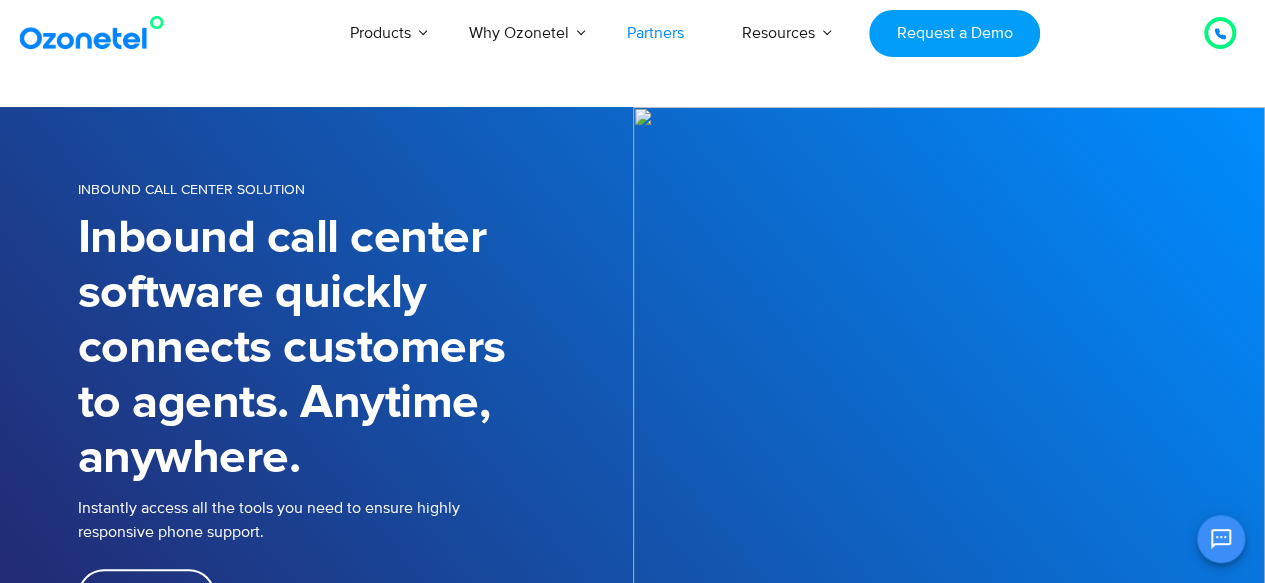 click on "Partners" at bounding box center (655, 33) 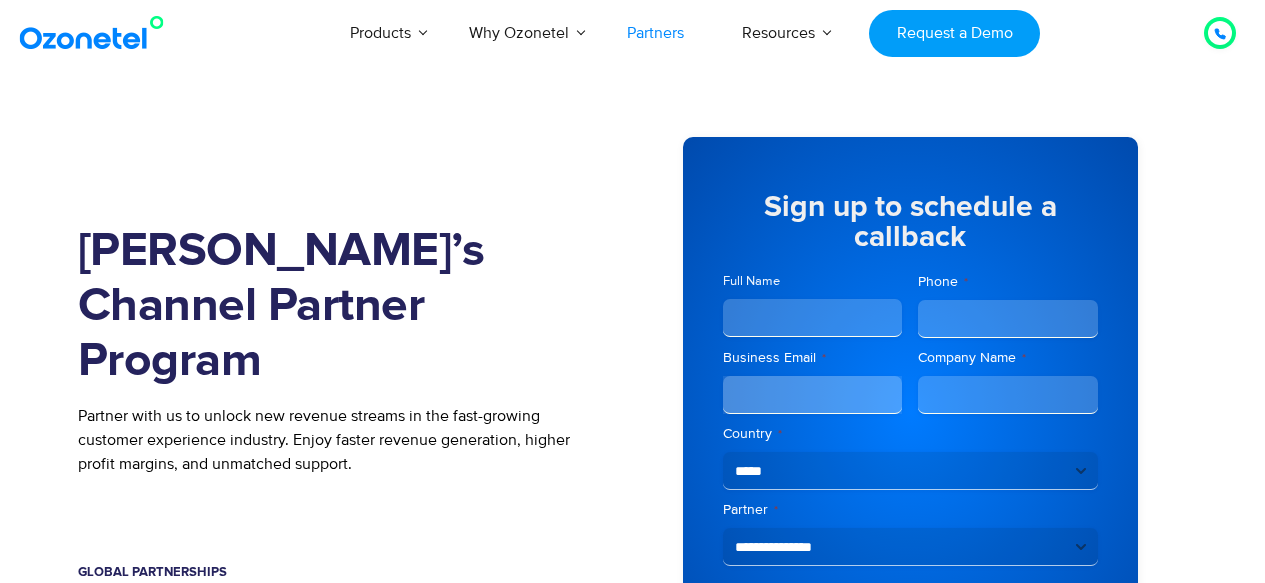 scroll, scrollTop: 0, scrollLeft: 0, axis: both 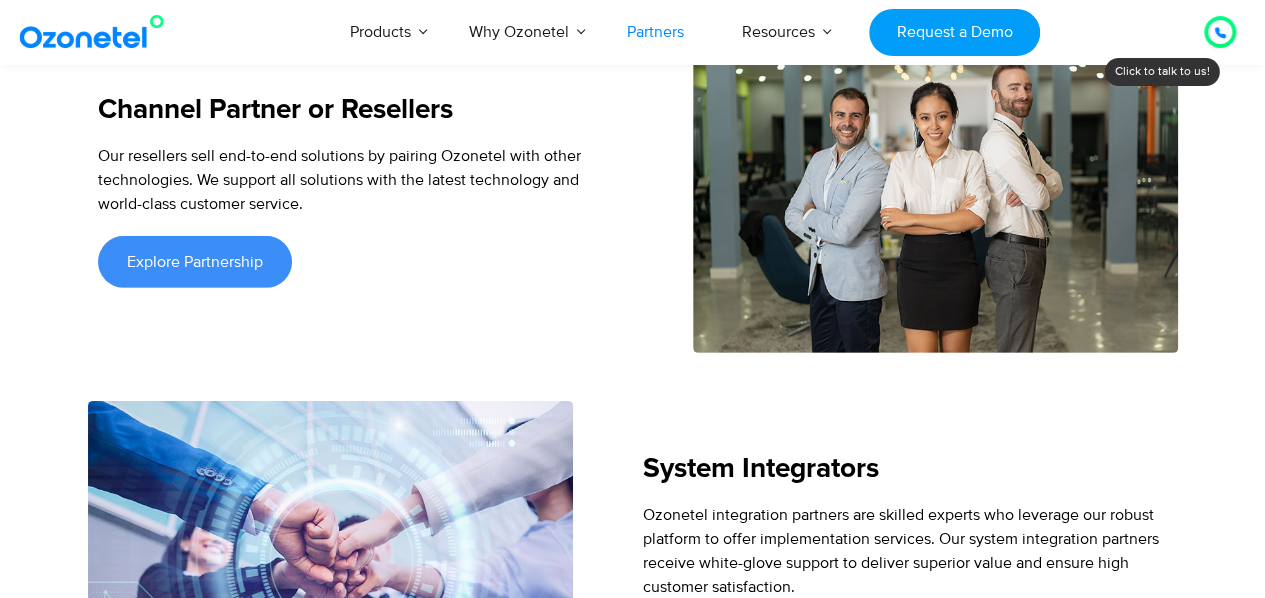 drag, startPoint x: 1269, startPoint y: 37, endPoint x: 1279, endPoint y: 314, distance: 277.18045 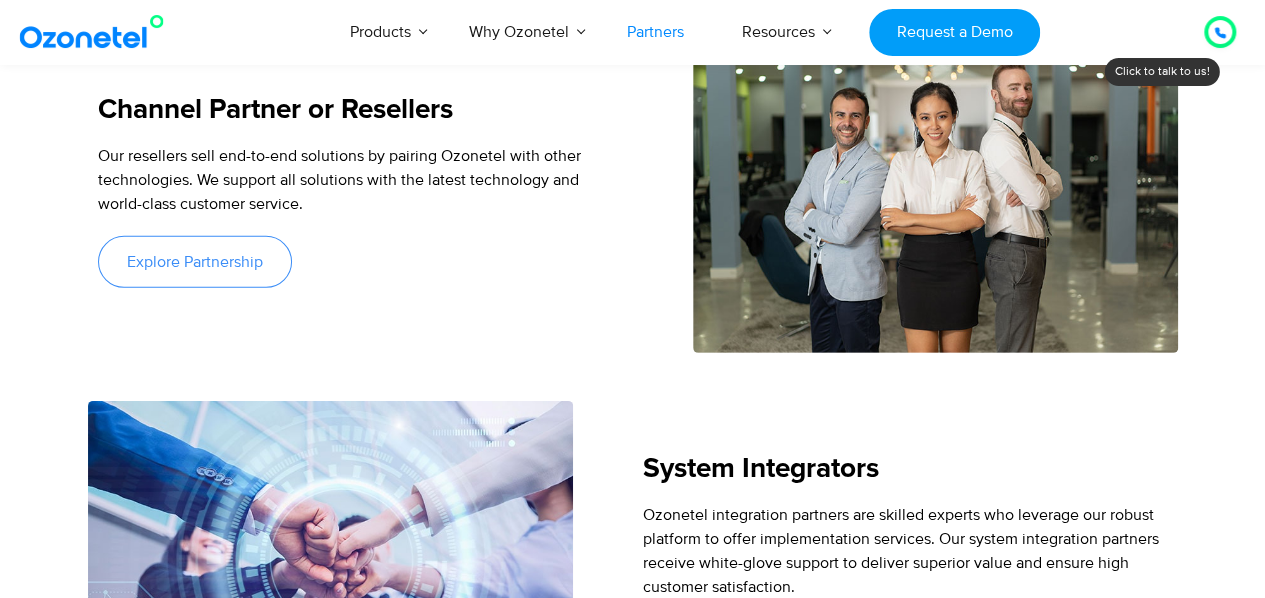 click on "Explore Partnership" at bounding box center (195, 262) 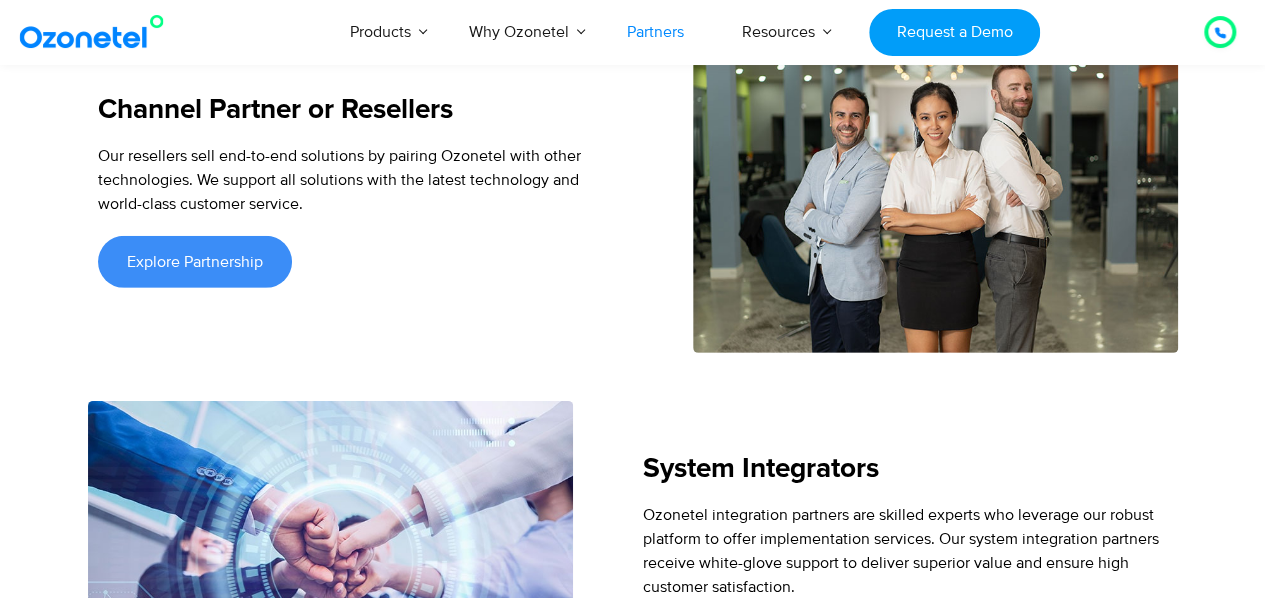 scroll, scrollTop: 2966, scrollLeft: 0, axis: vertical 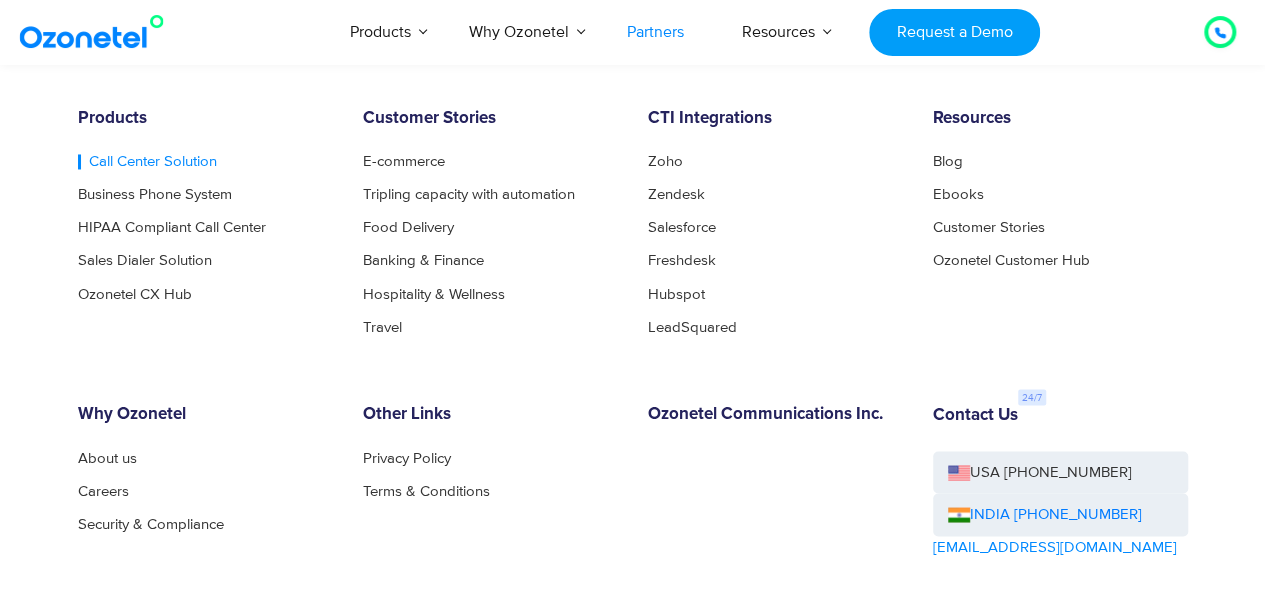 click on "Call Center Solution" at bounding box center (147, 161) 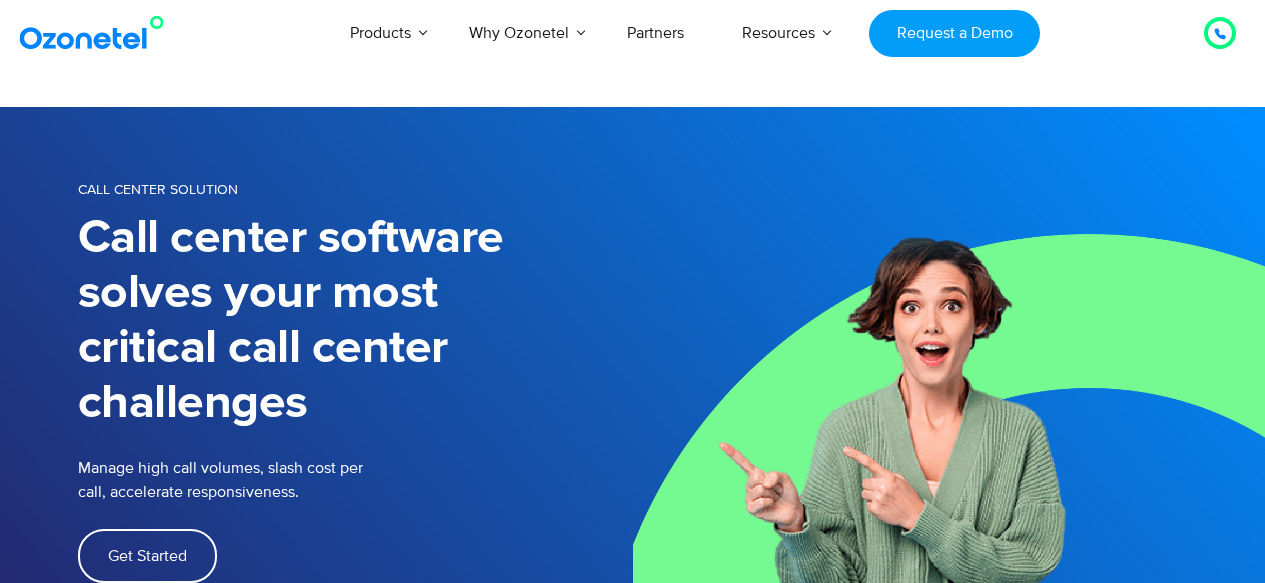 scroll, scrollTop: 0, scrollLeft: 0, axis: both 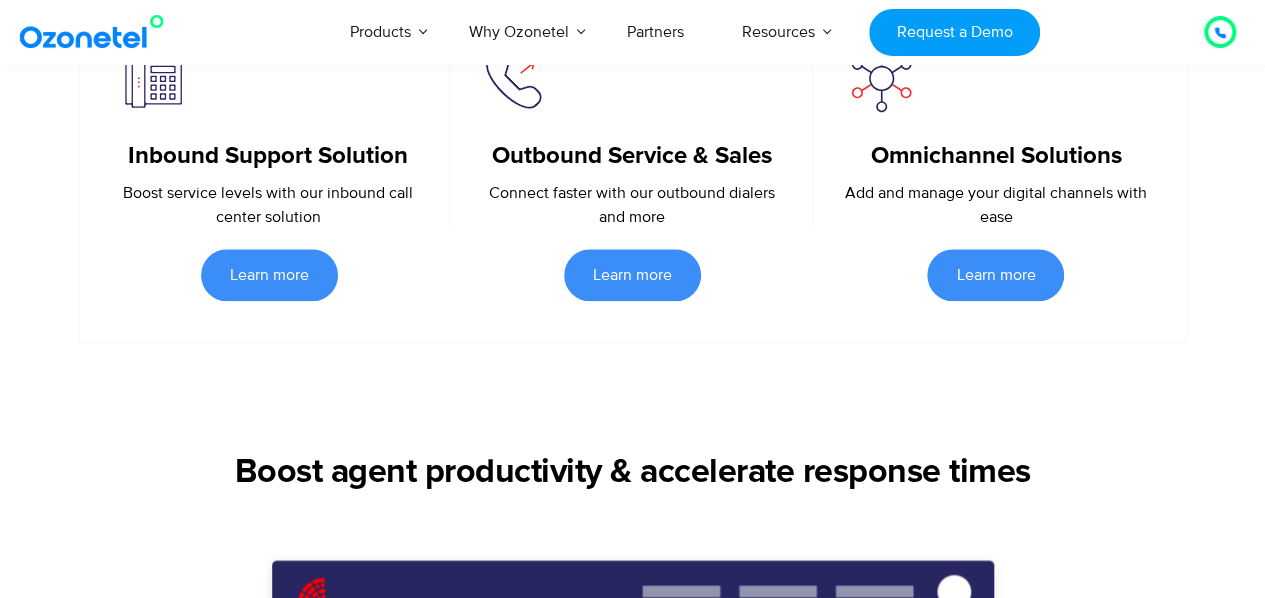drag, startPoint x: 1274, startPoint y: 34, endPoint x: 1279, endPoint y: 107, distance: 73.171036 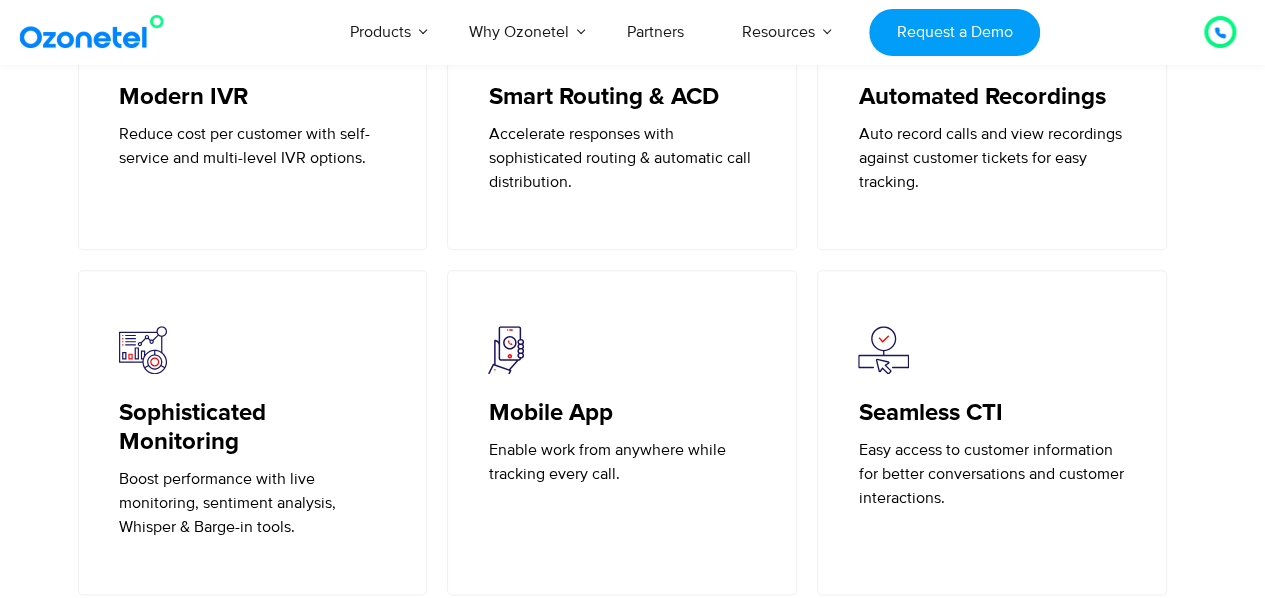 scroll, scrollTop: 4565, scrollLeft: 0, axis: vertical 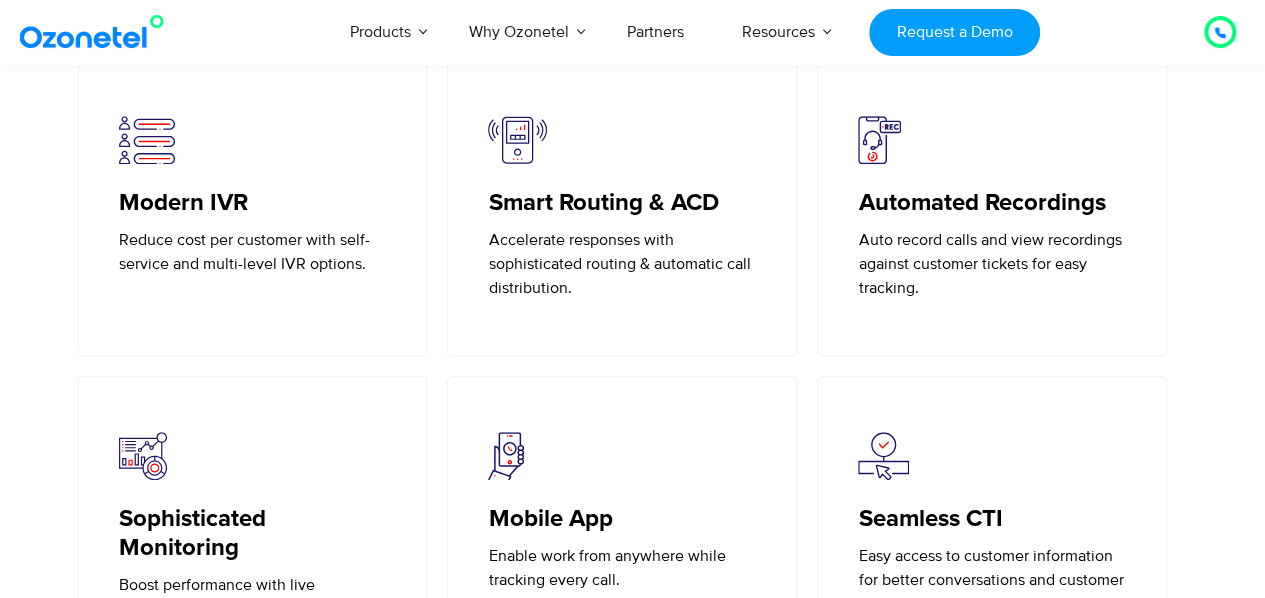 click at bounding box center [147, 140] 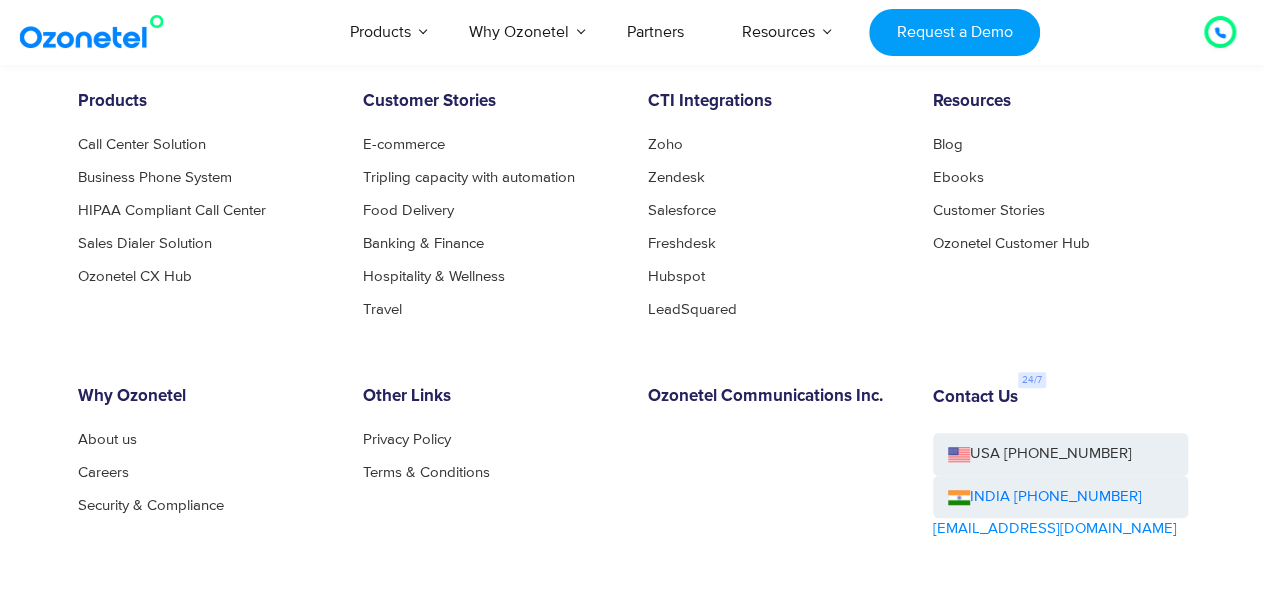 scroll, scrollTop: 8130, scrollLeft: 0, axis: vertical 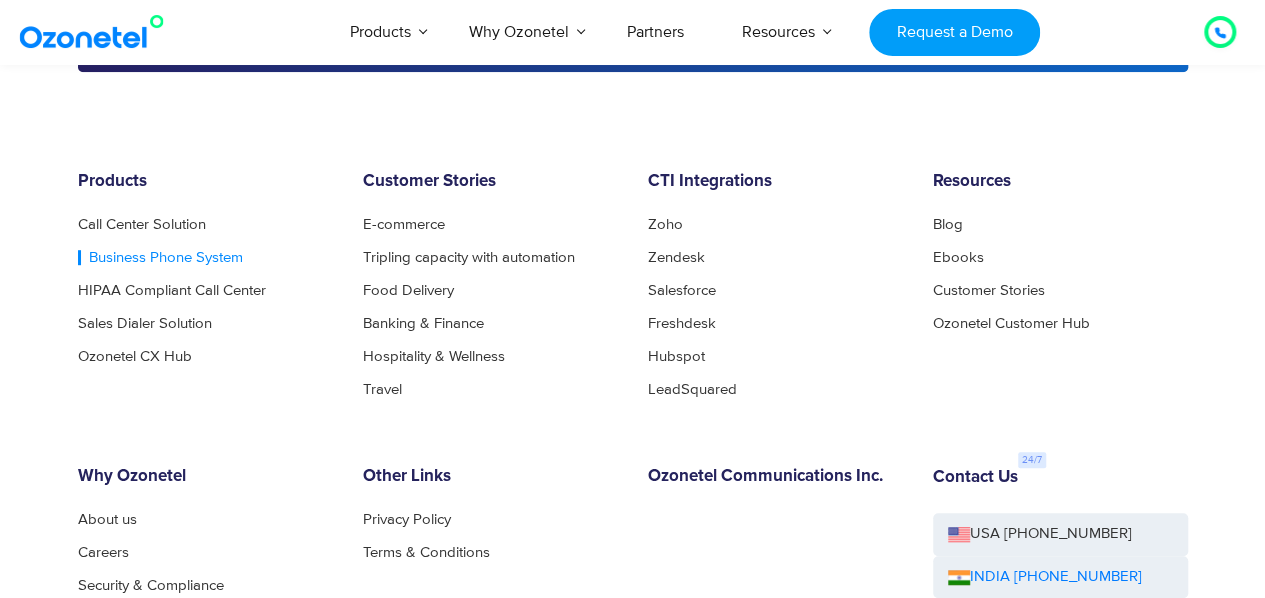 click on "Business Phone System" at bounding box center [160, 257] 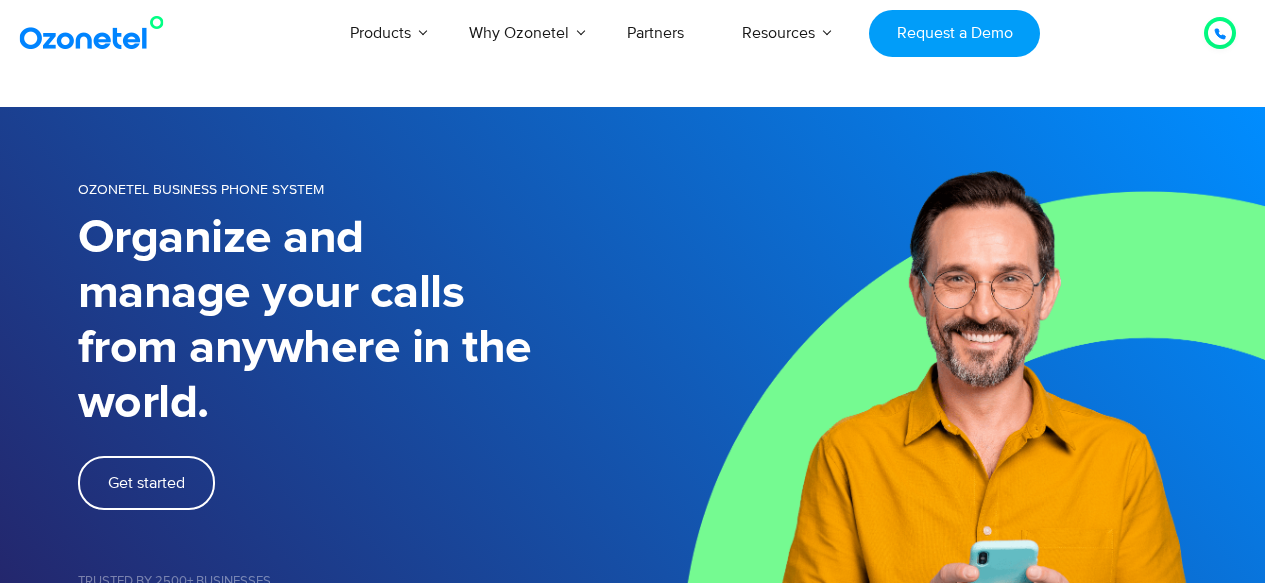 scroll, scrollTop: 0, scrollLeft: 0, axis: both 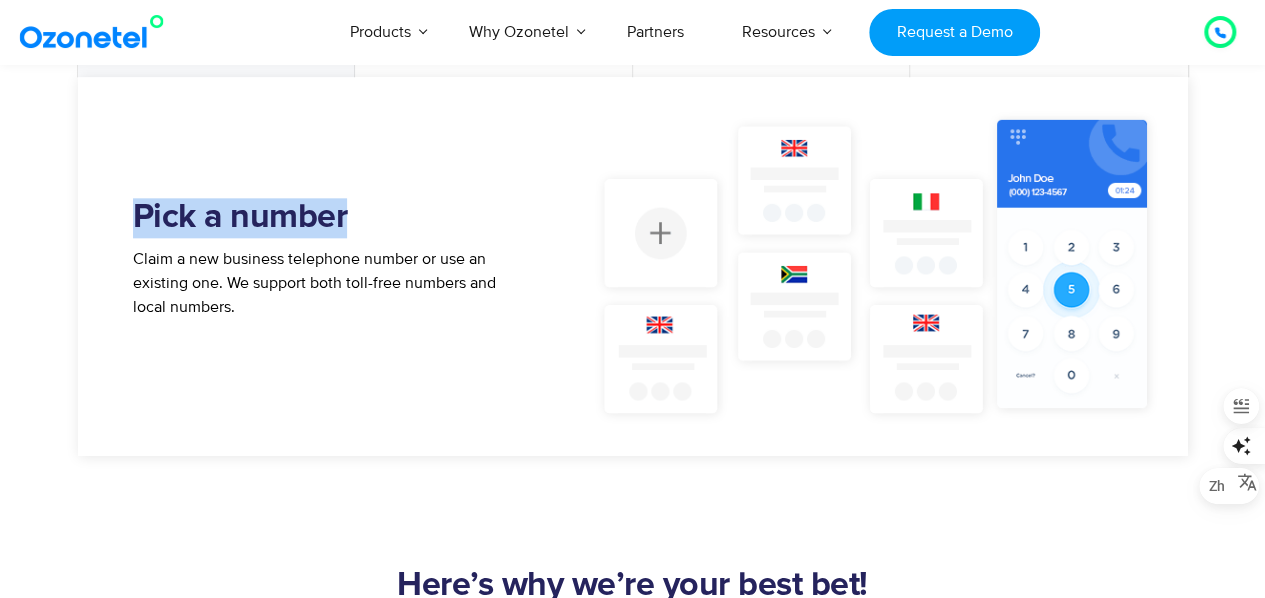drag, startPoint x: 344, startPoint y: 123, endPoint x: 117, endPoint y: 118, distance: 227.05505 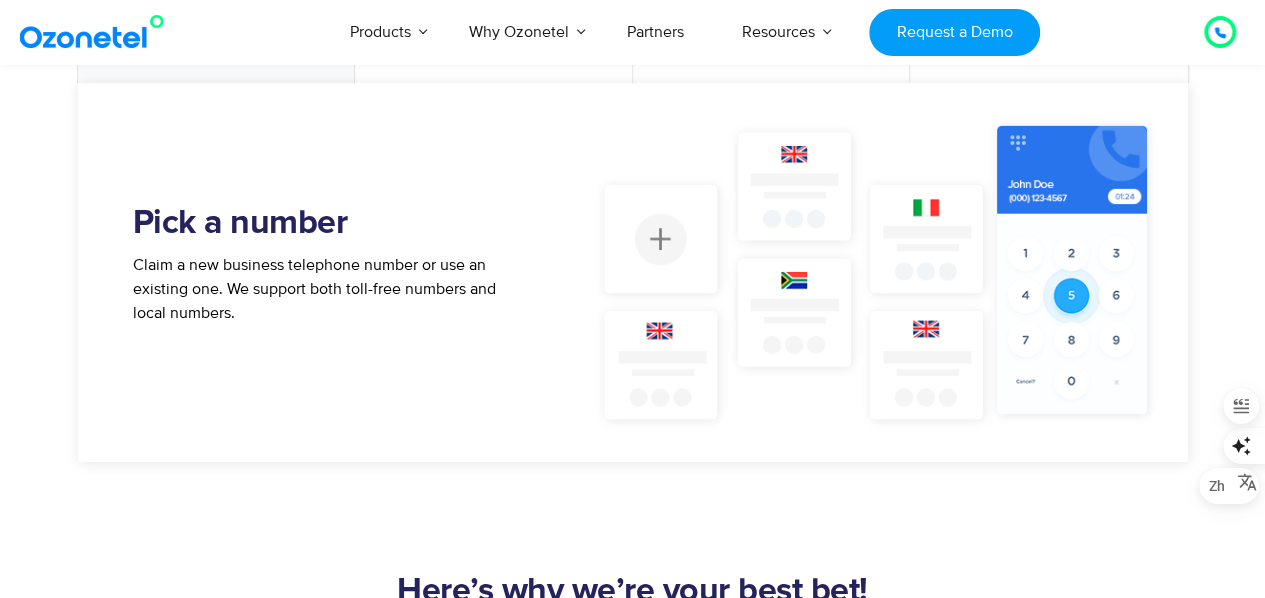 scroll, scrollTop: 1076, scrollLeft: 0, axis: vertical 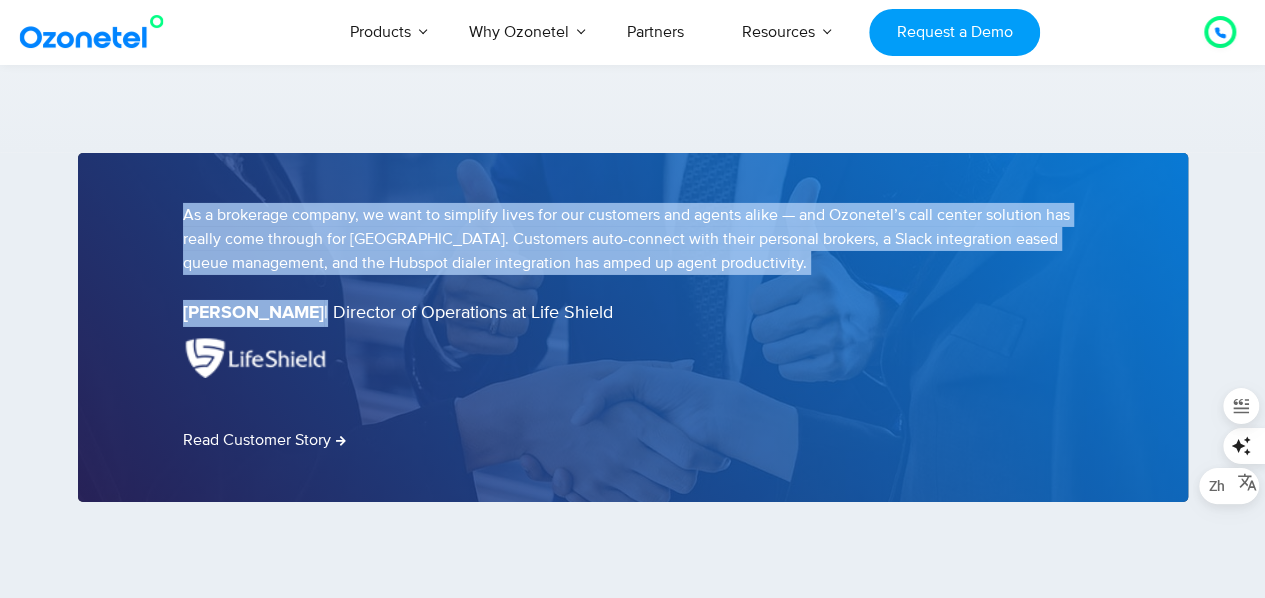 drag, startPoint x: 180, startPoint y: 313, endPoint x: 295, endPoint y: 309, distance: 115.06954 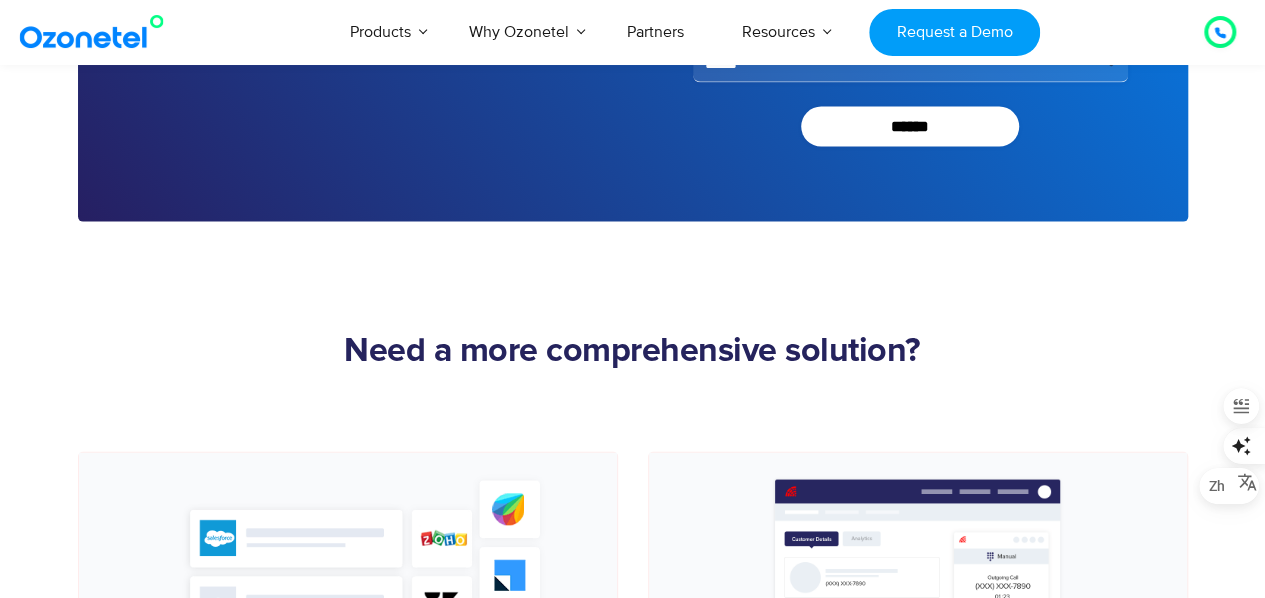 scroll, scrollTop: 6063, scrollLeft: 0, axis: vertical 